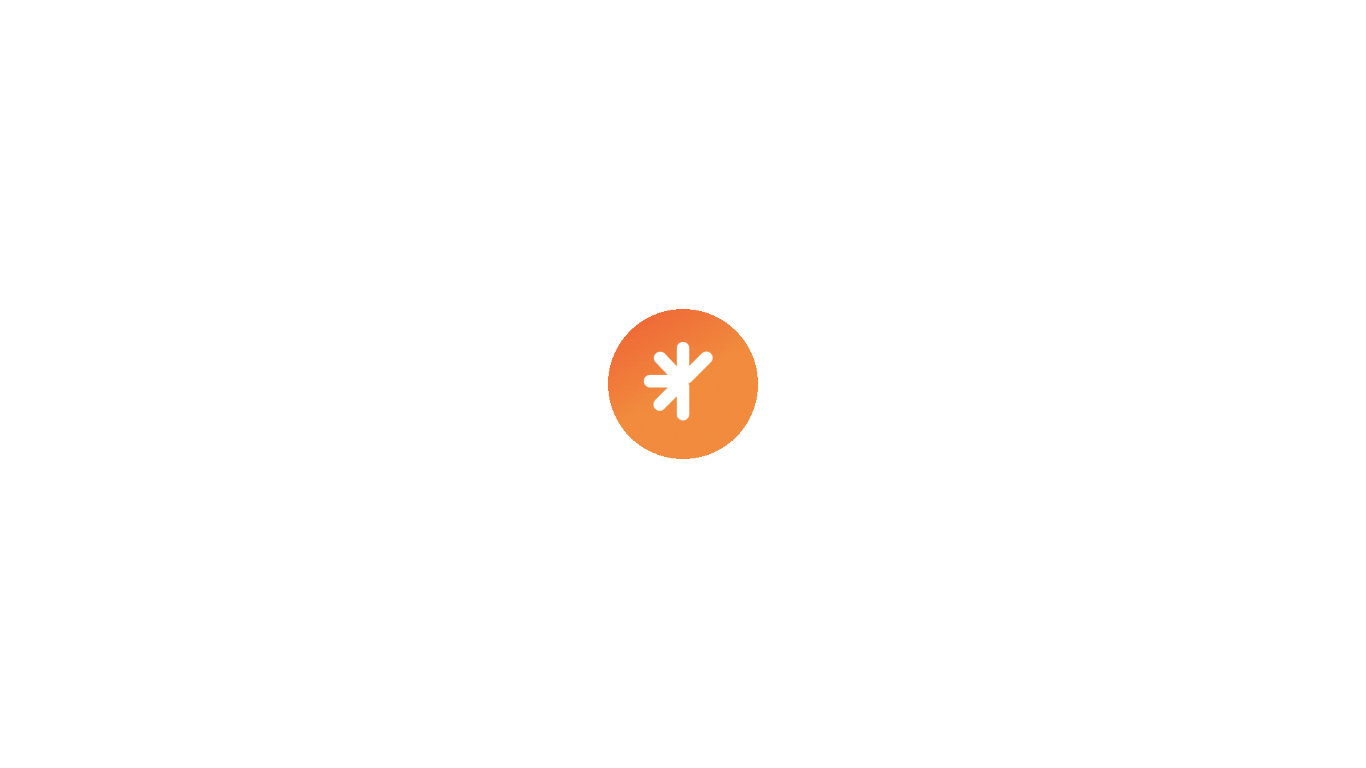 scroll, scrollTop: 0, scrollLeft: 0, axis: both 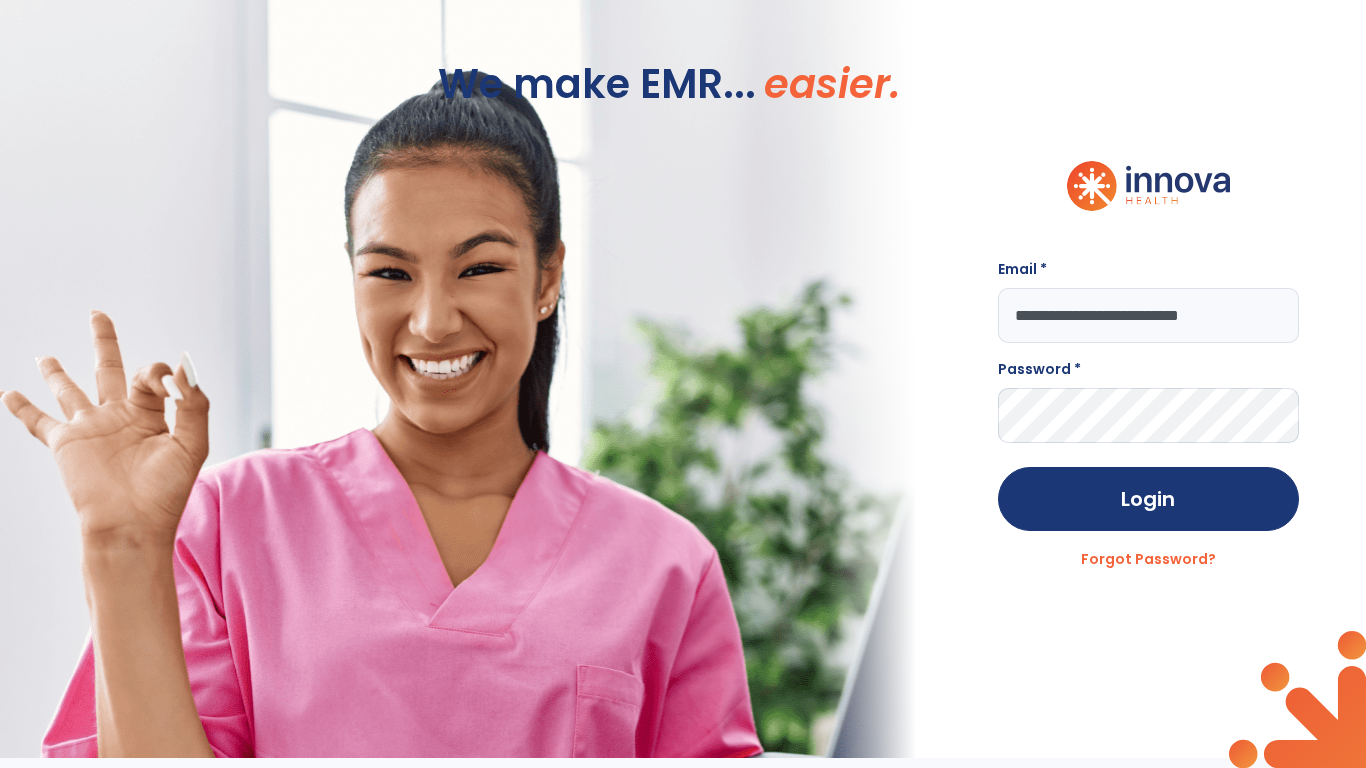 type on "**********" 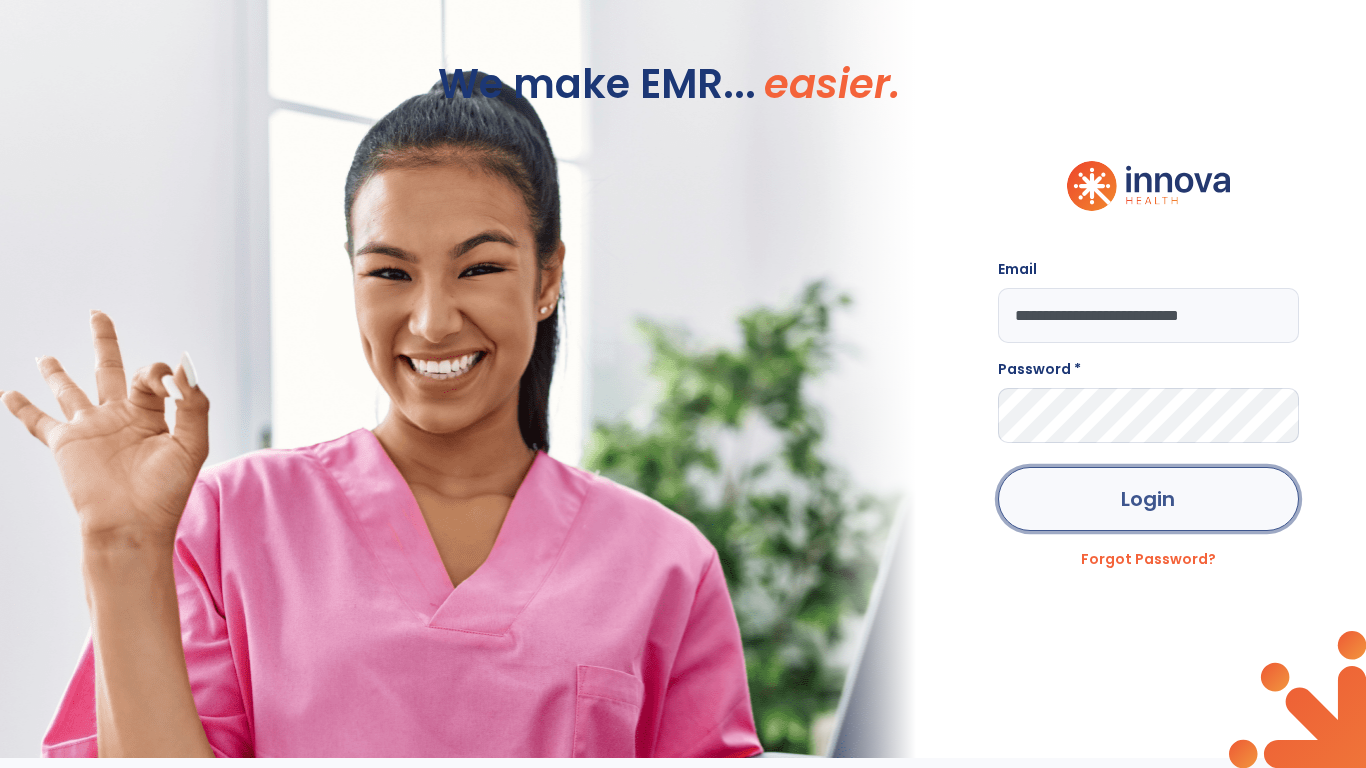 click on "Login" 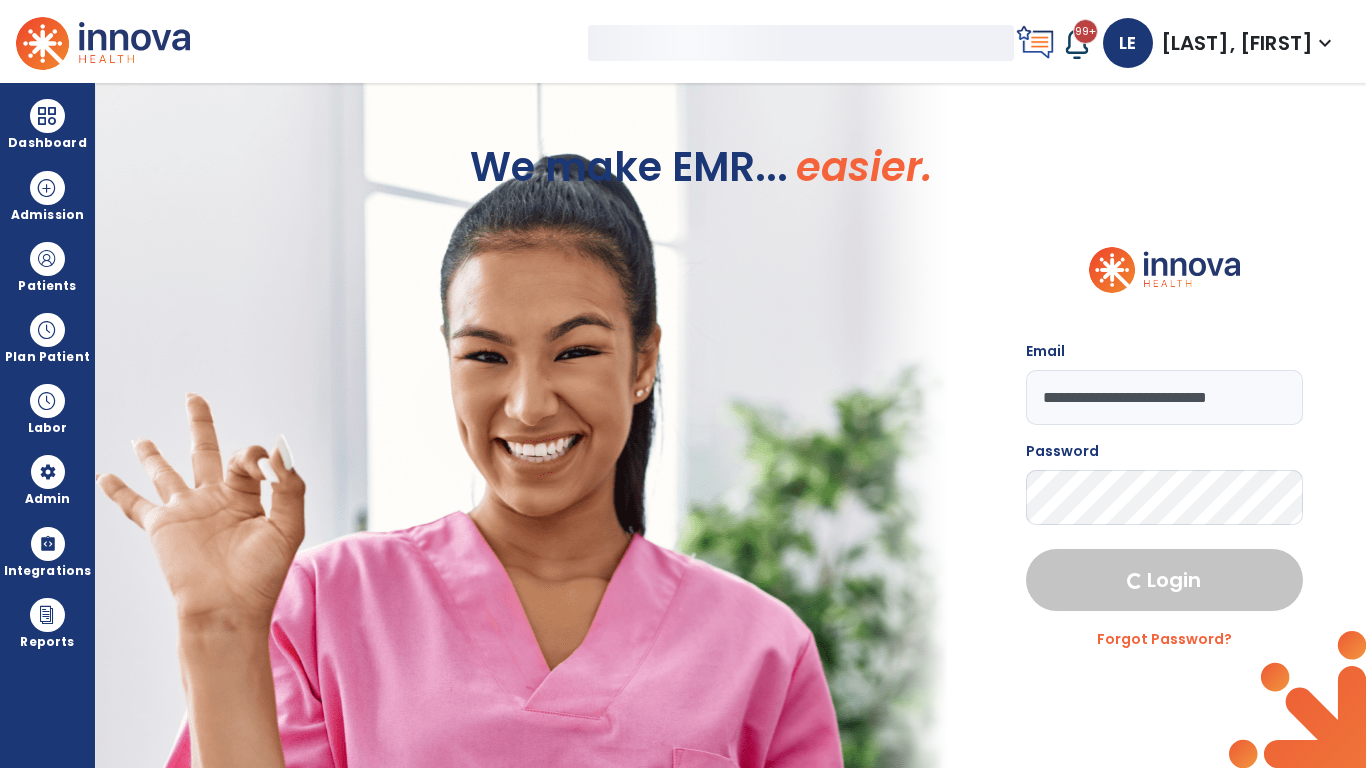 select on "***" 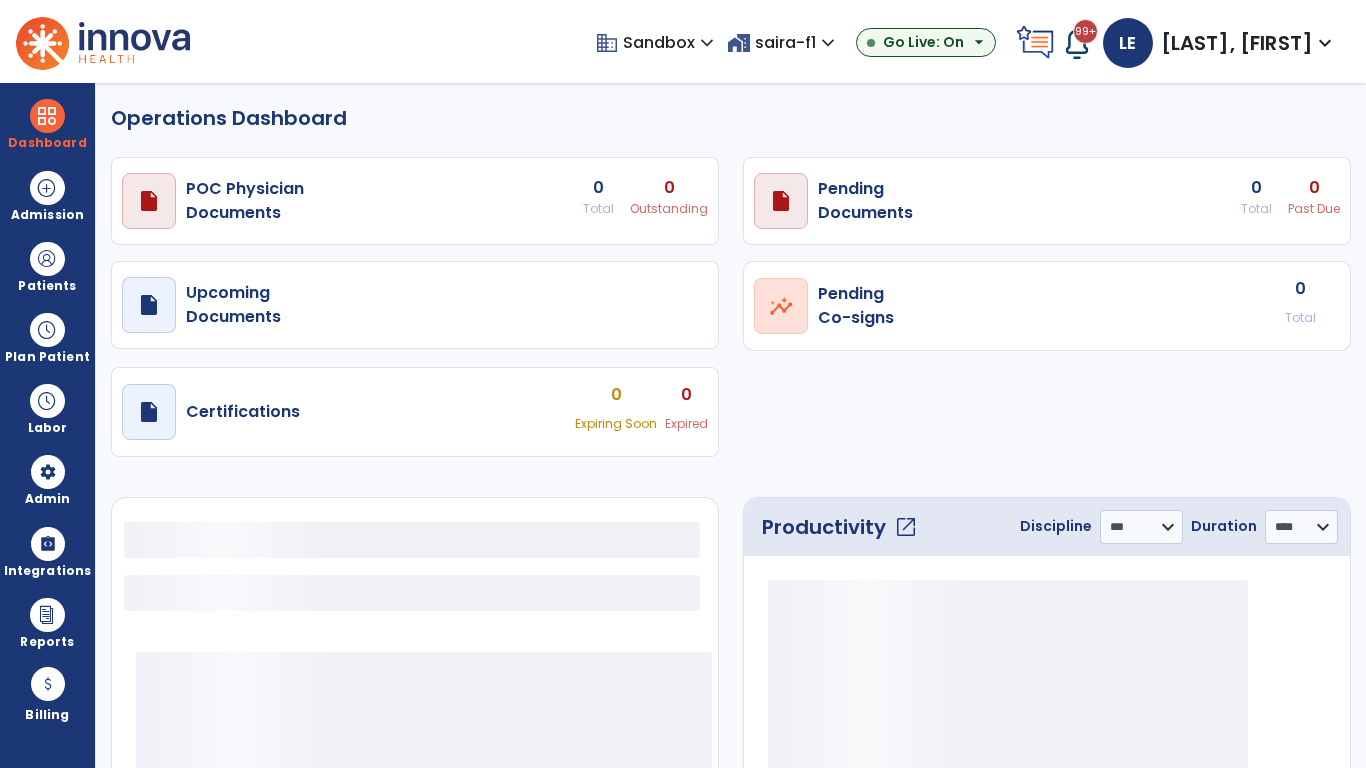 select on "***" 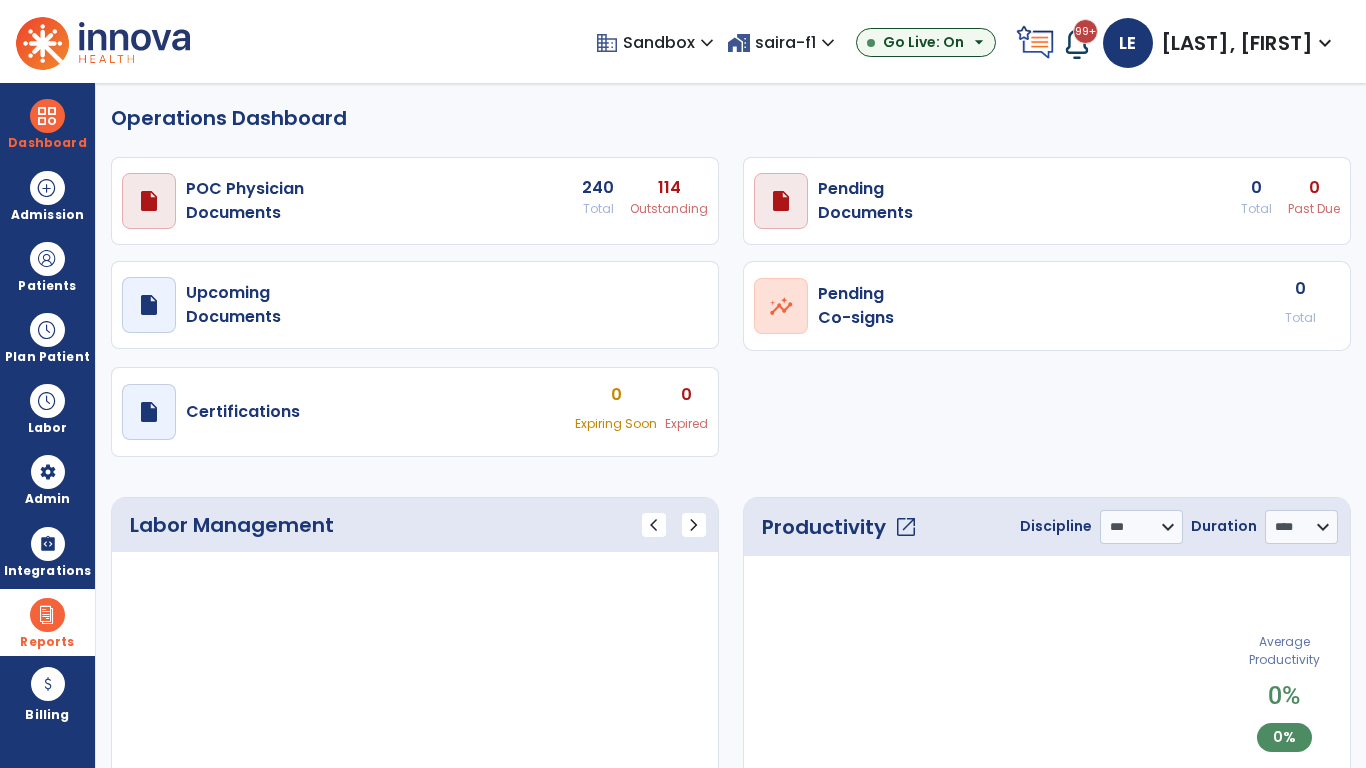 click at bounding box center [47, 615] 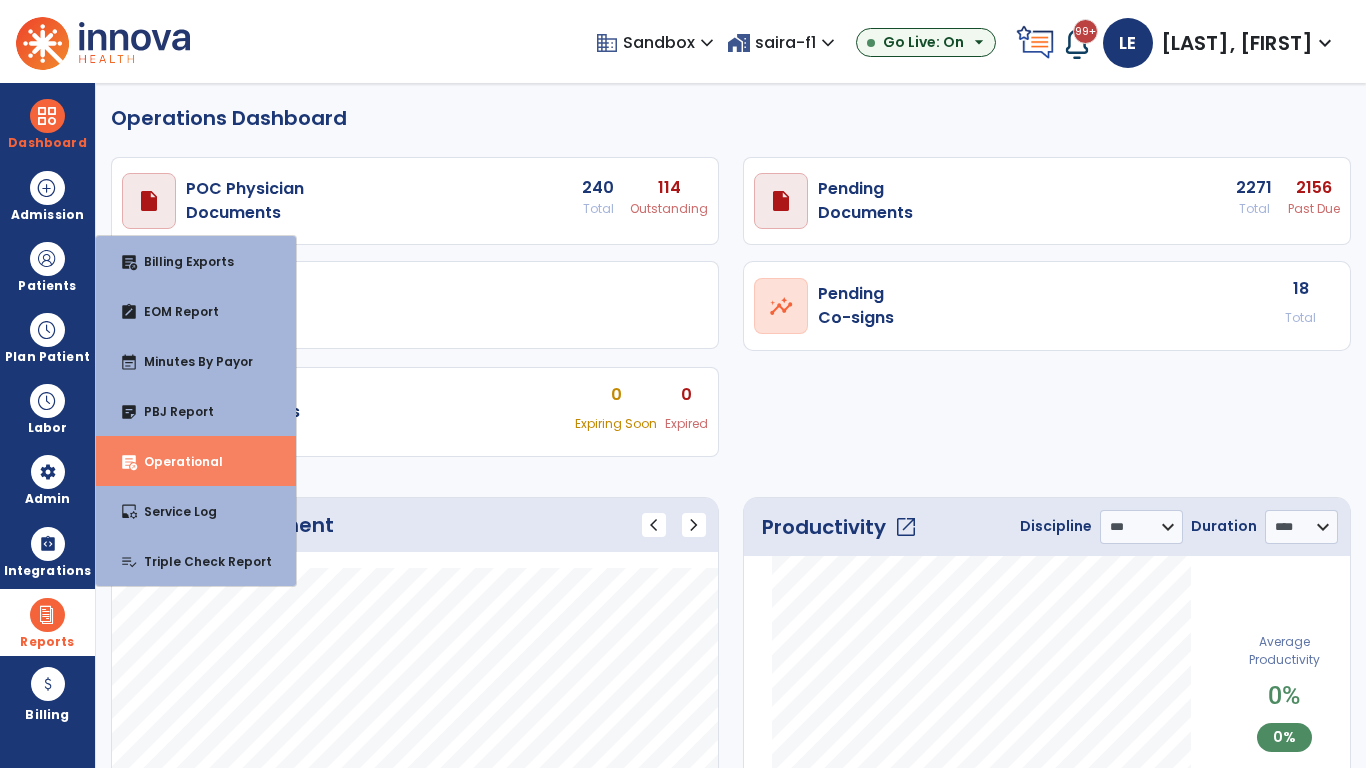 click on "Operational" at bounding box center (175, 461) 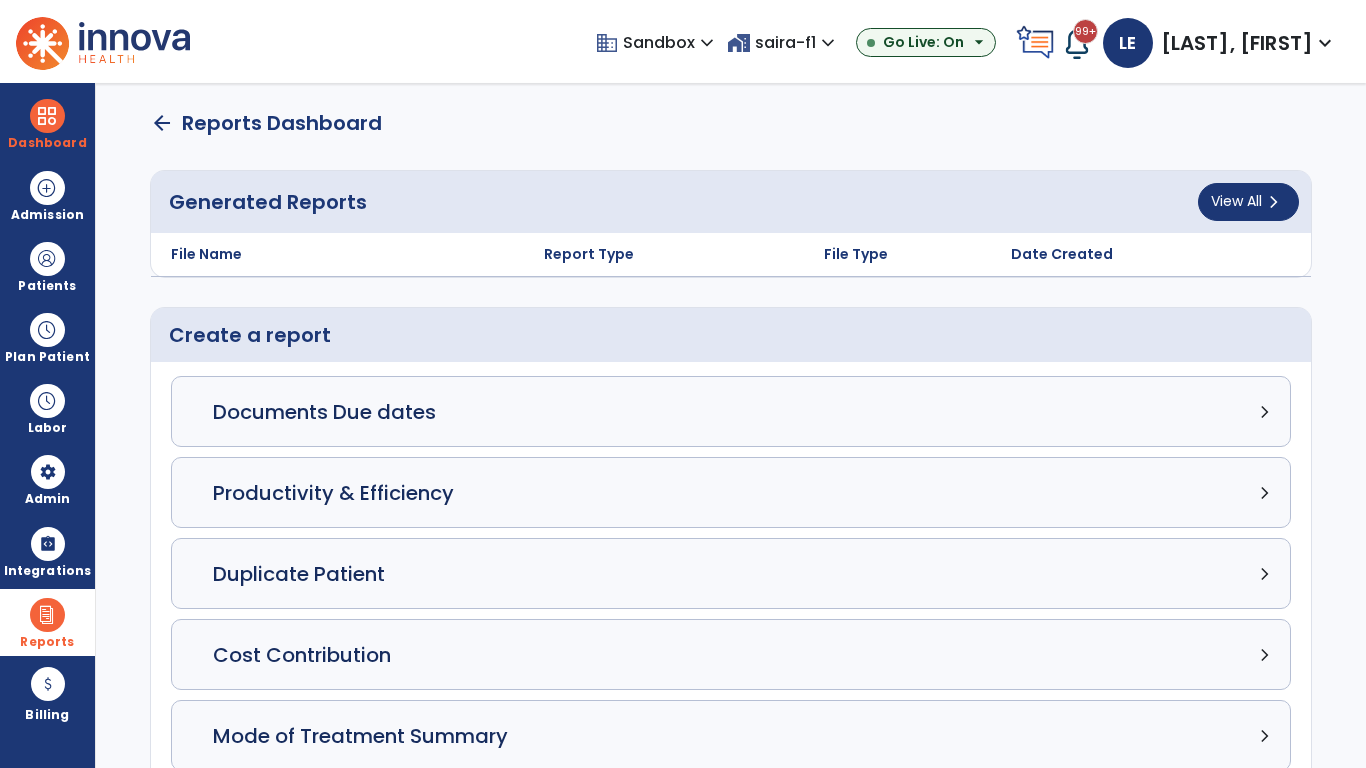 click on "Census Summary chevron_right" 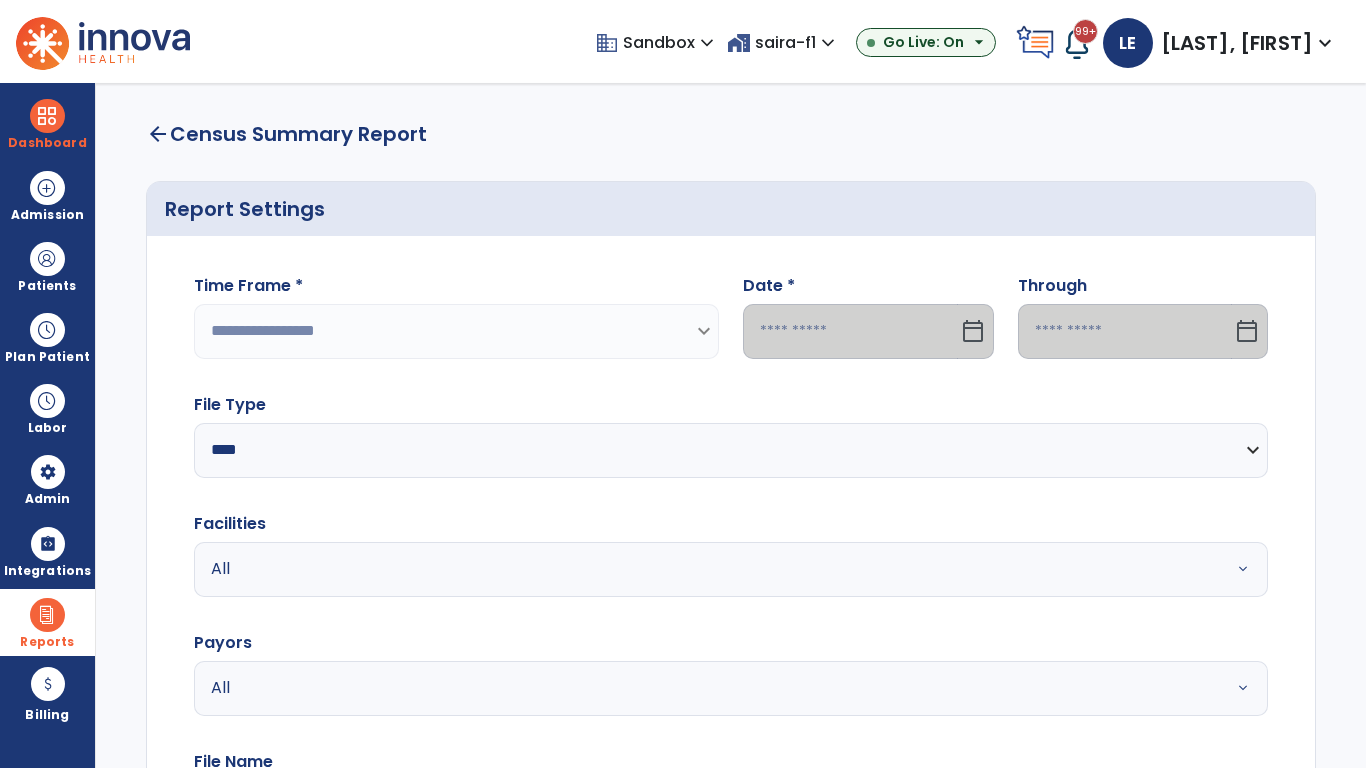 scroll, scrollTop: 262, scrollLeft: 0, axis: vertical 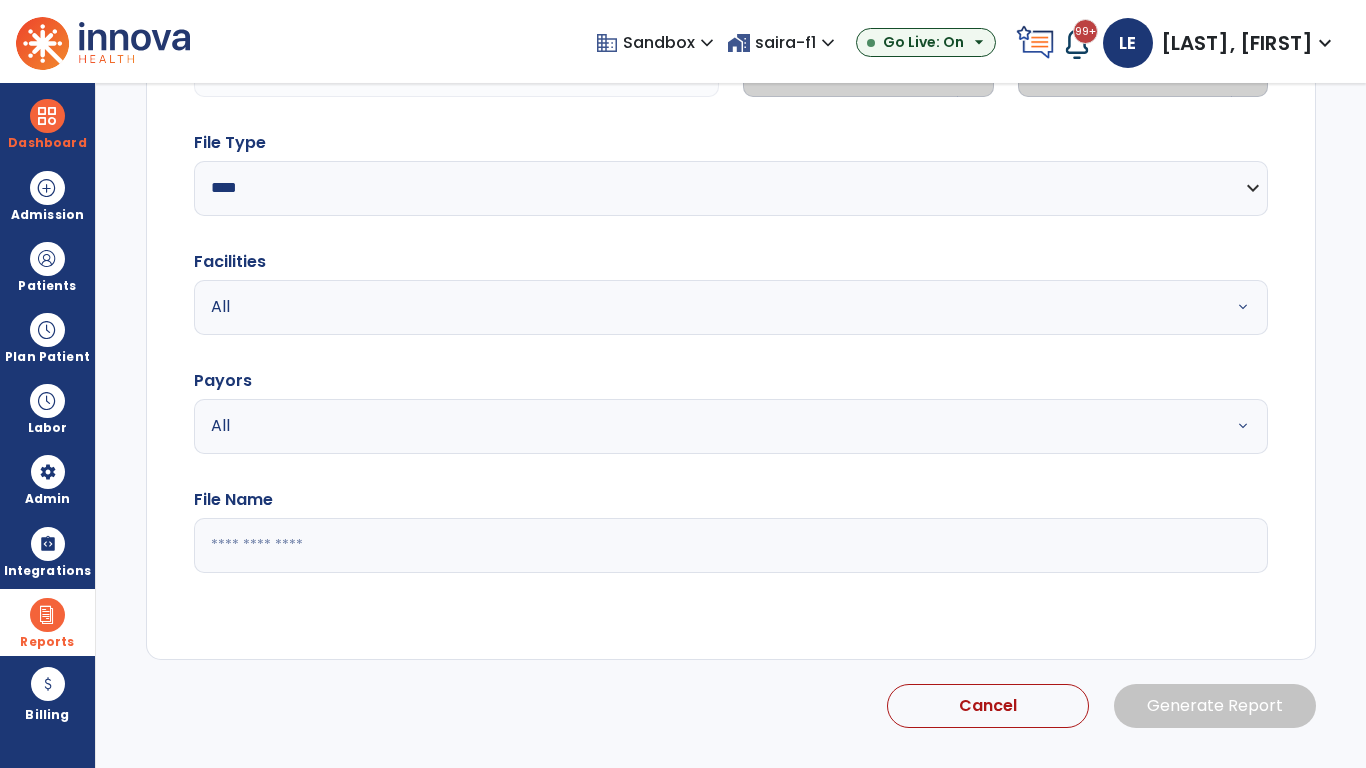 select on "*****" 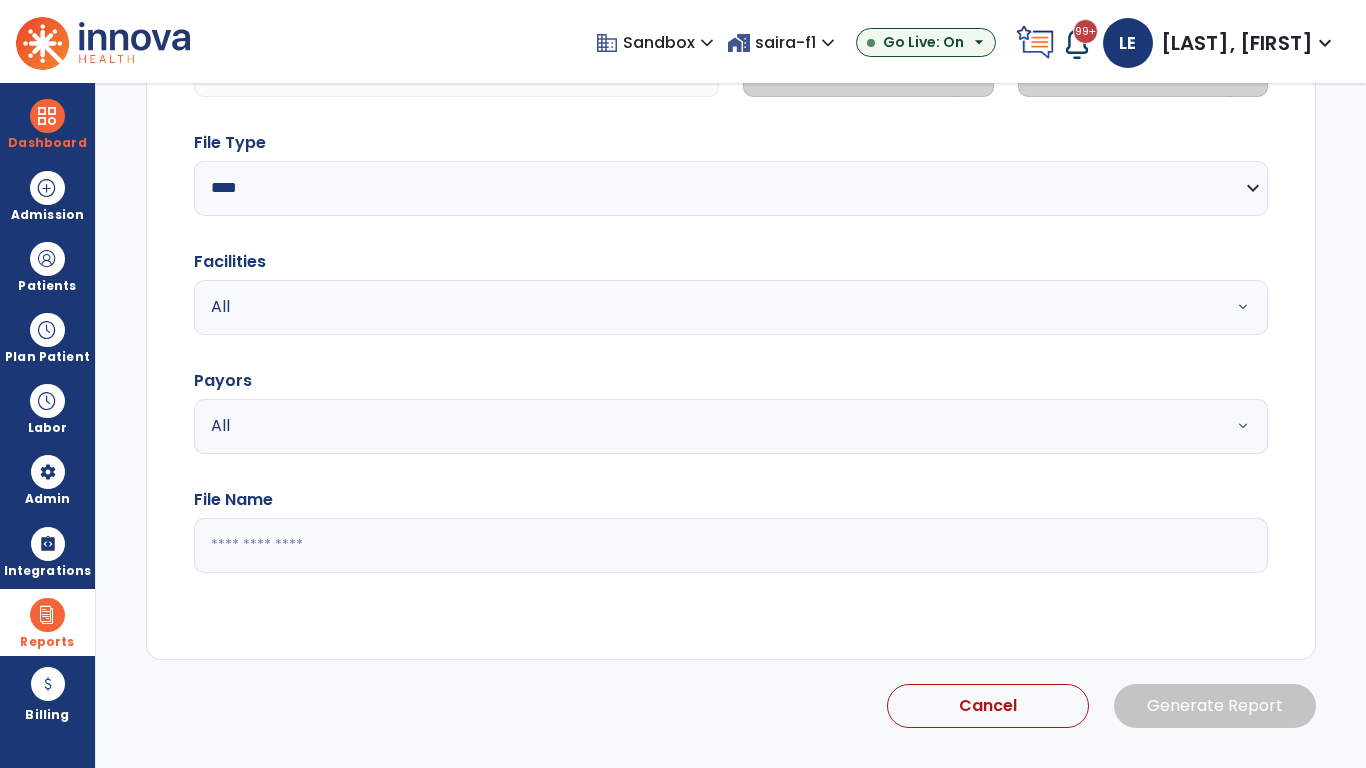 type on "**********" 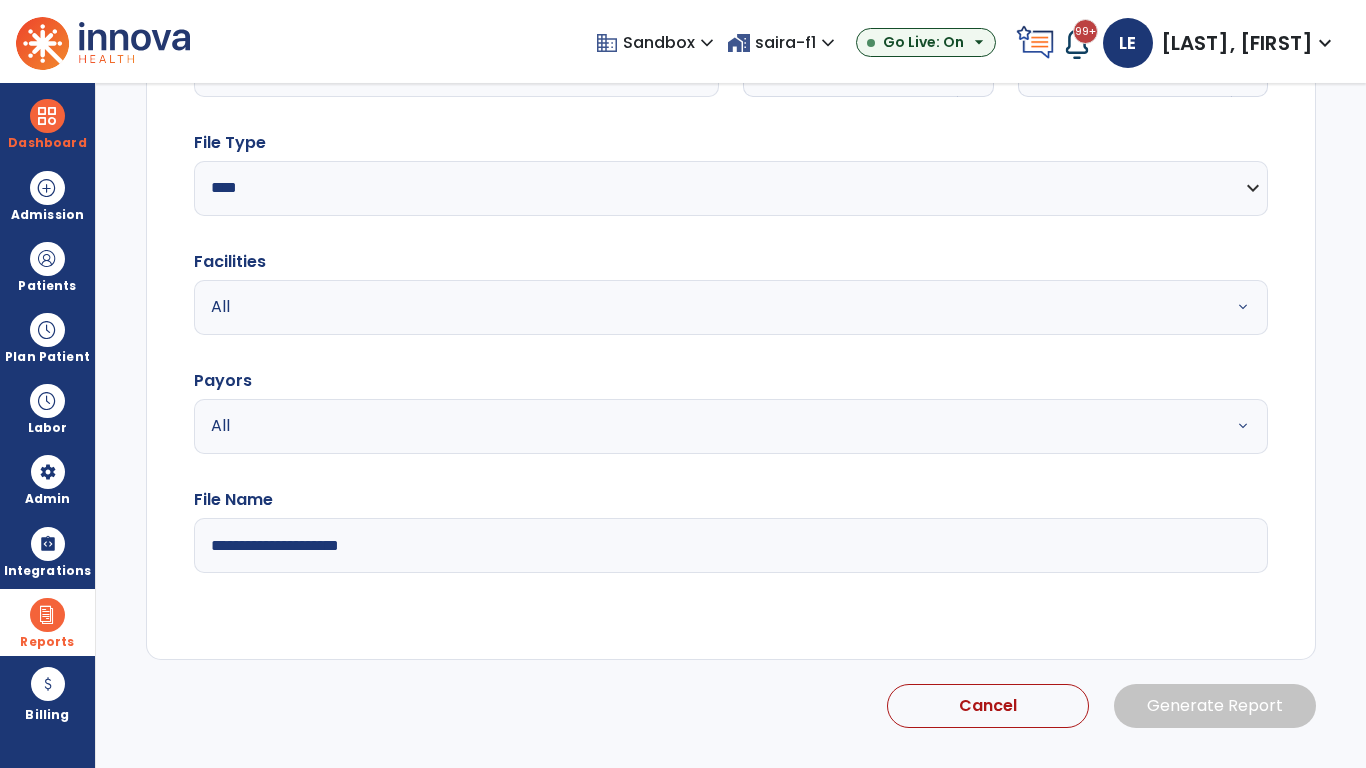 scroll, scrollTop: 192, scrollLeft: 0, axis: vertical 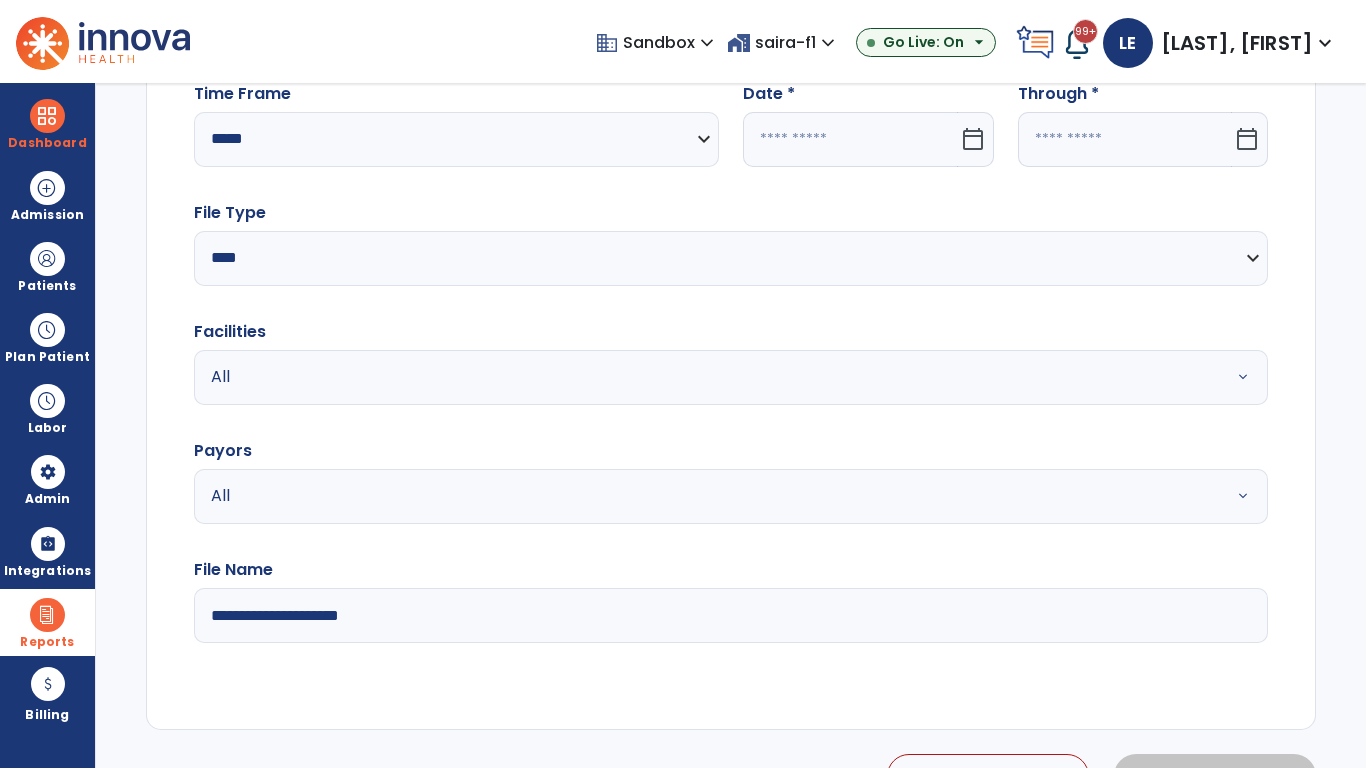 click 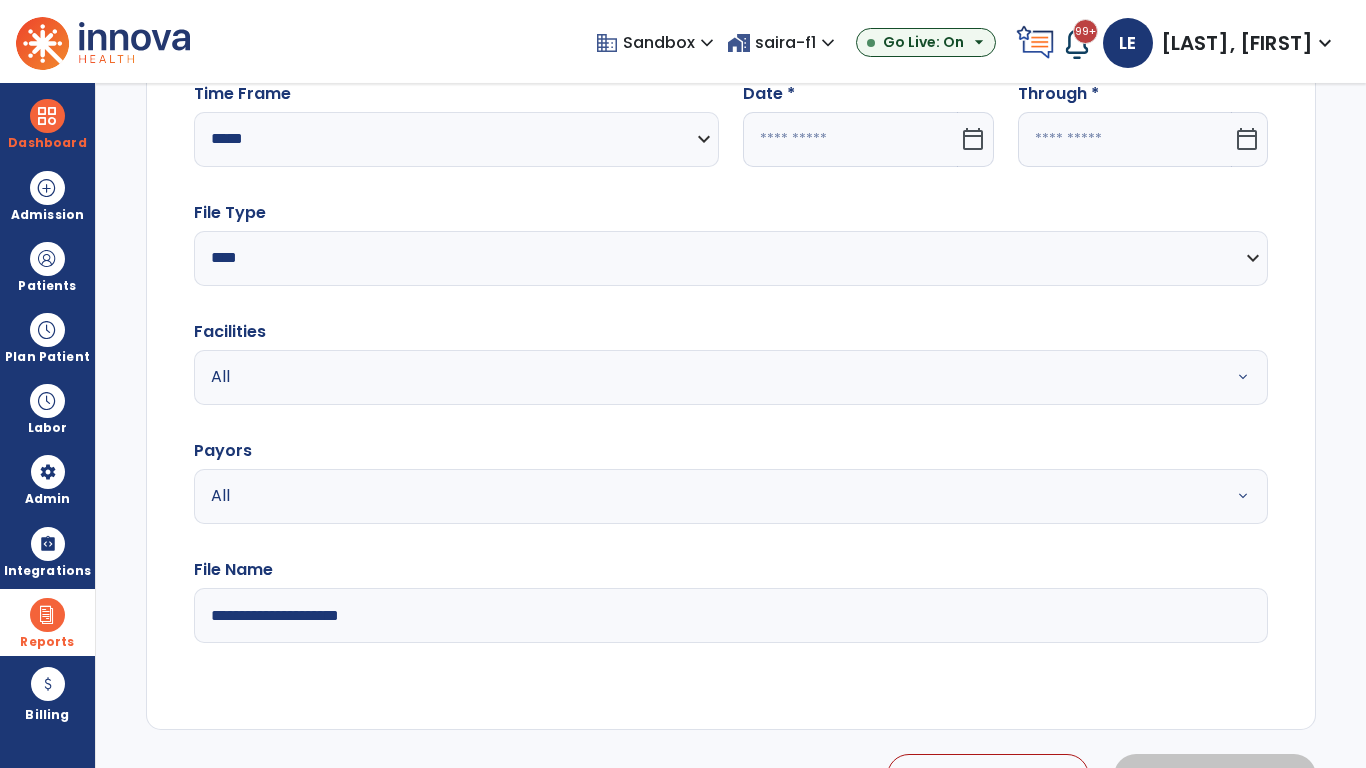 select on "*" 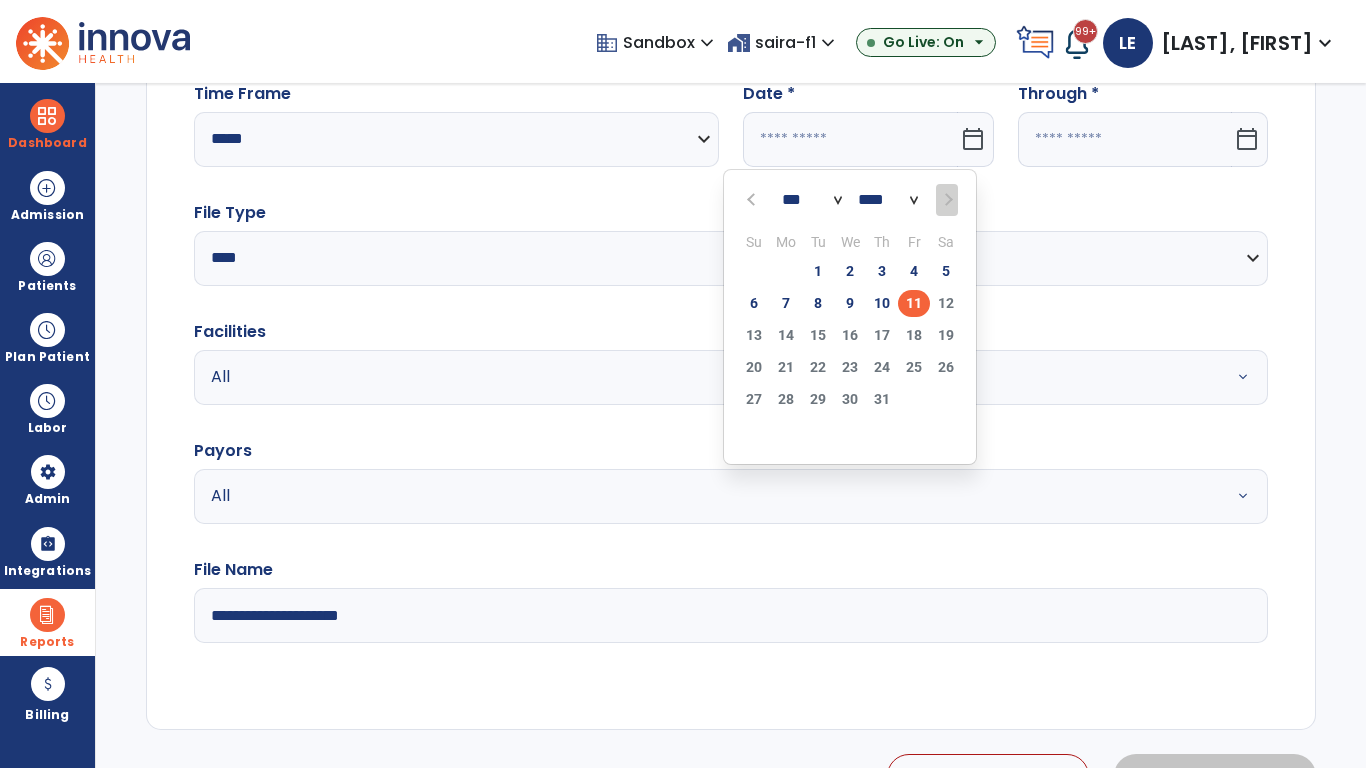 select on "****" 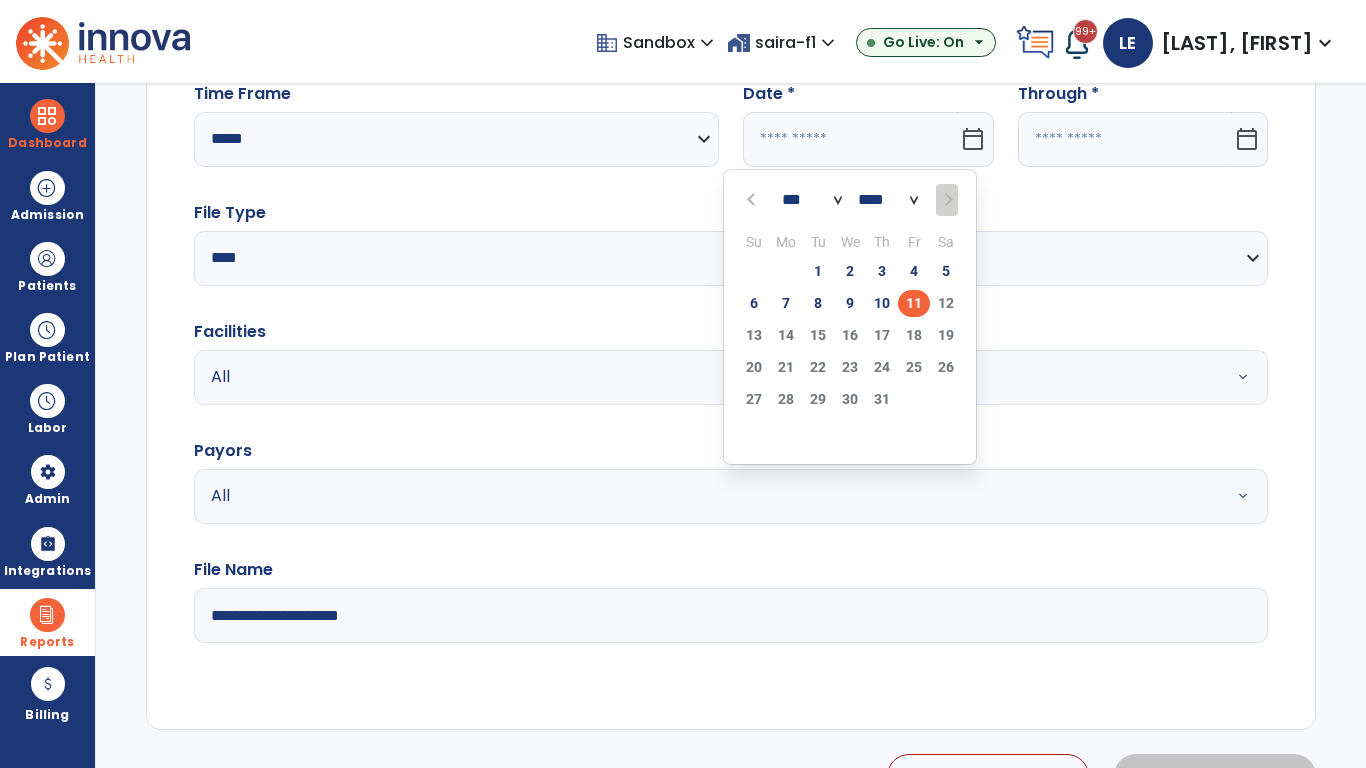 select on "**" 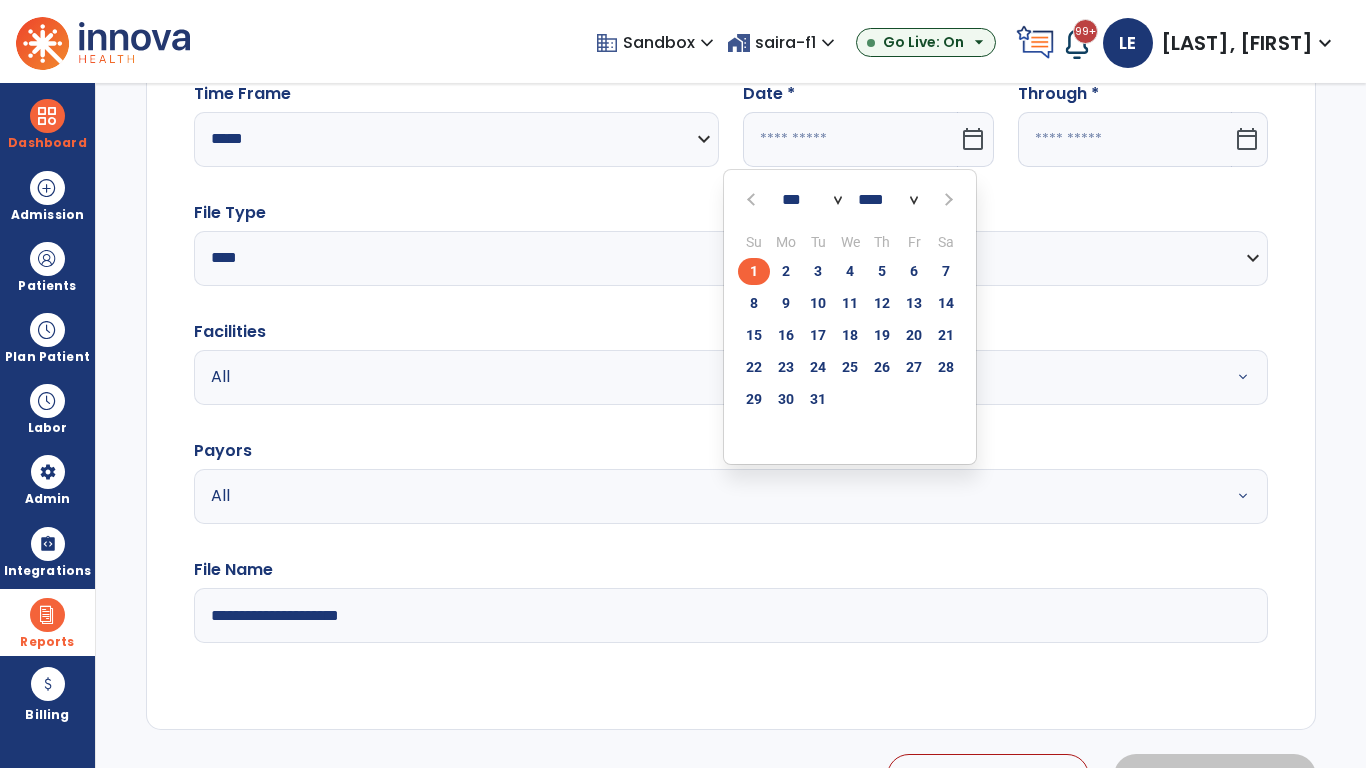click on "1" 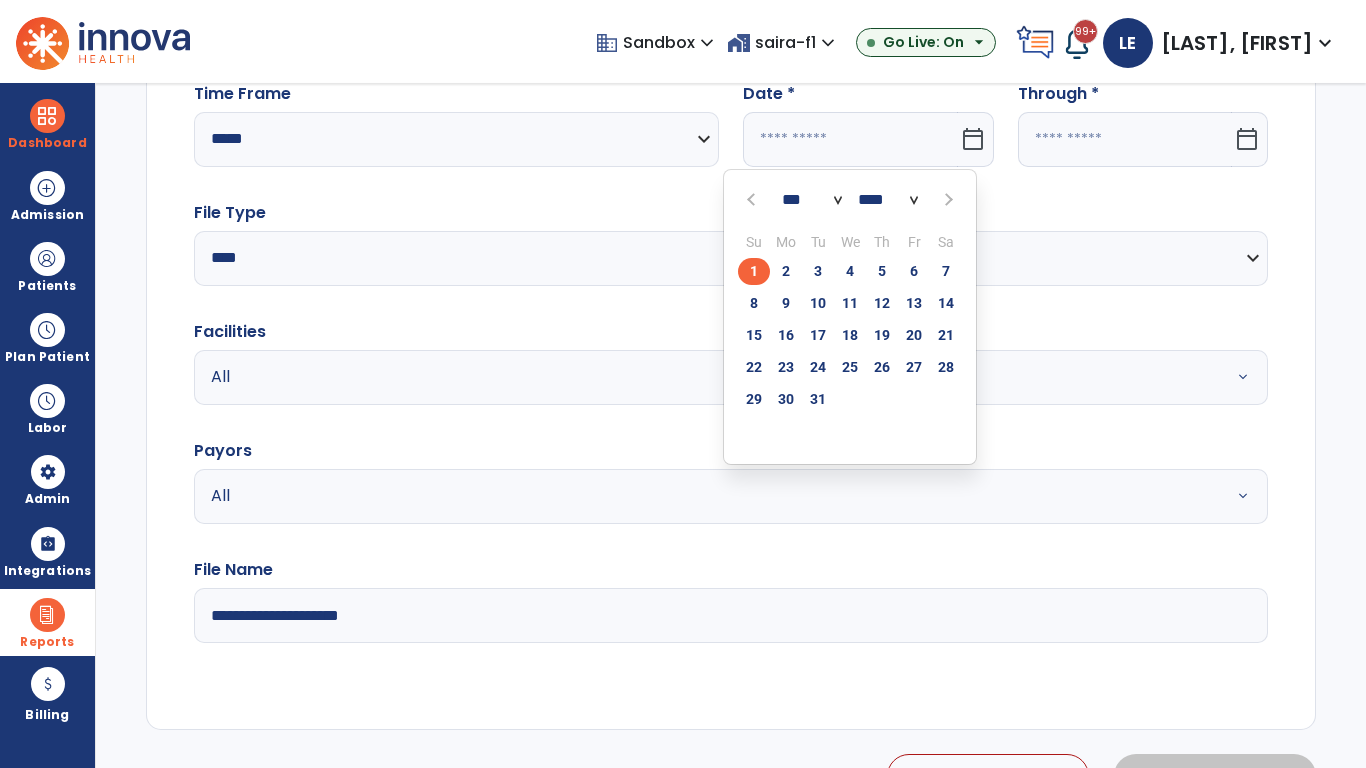 type on "*********" 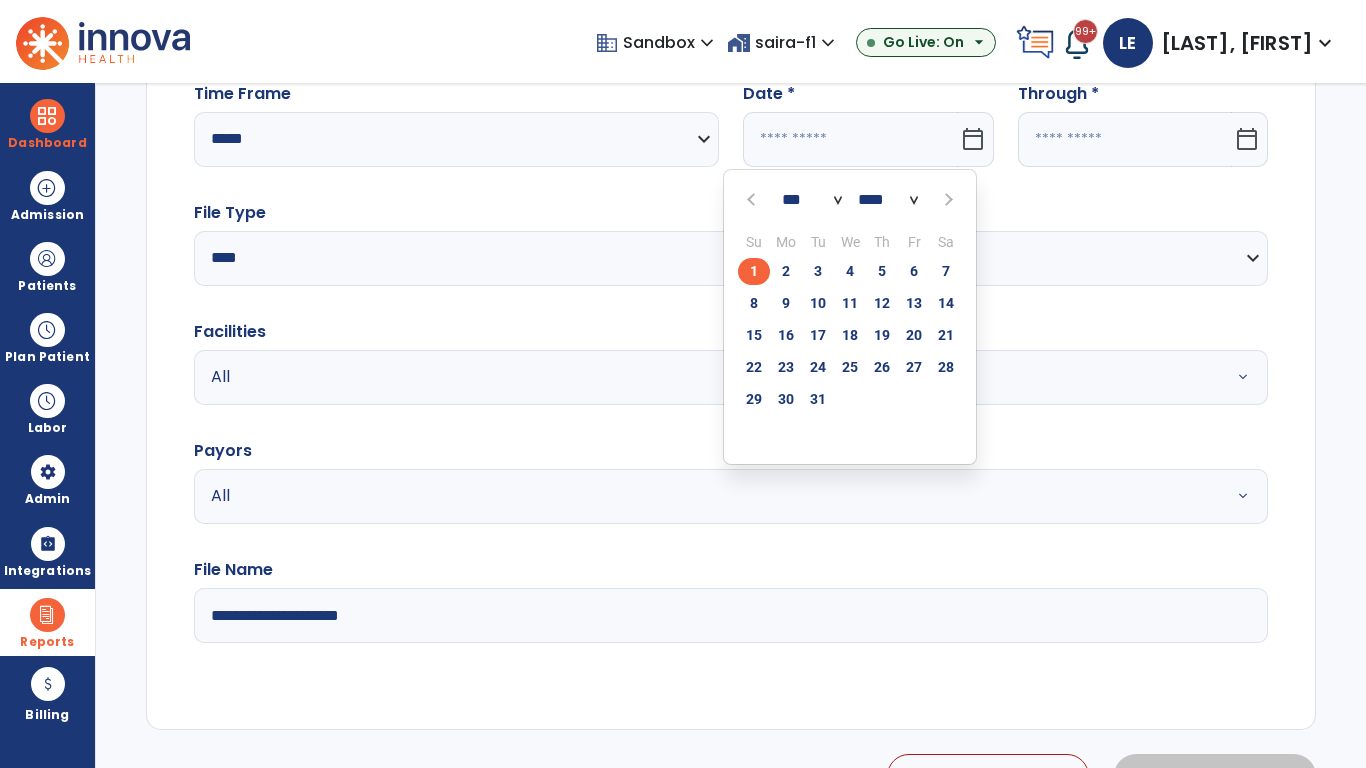 type on "**********" 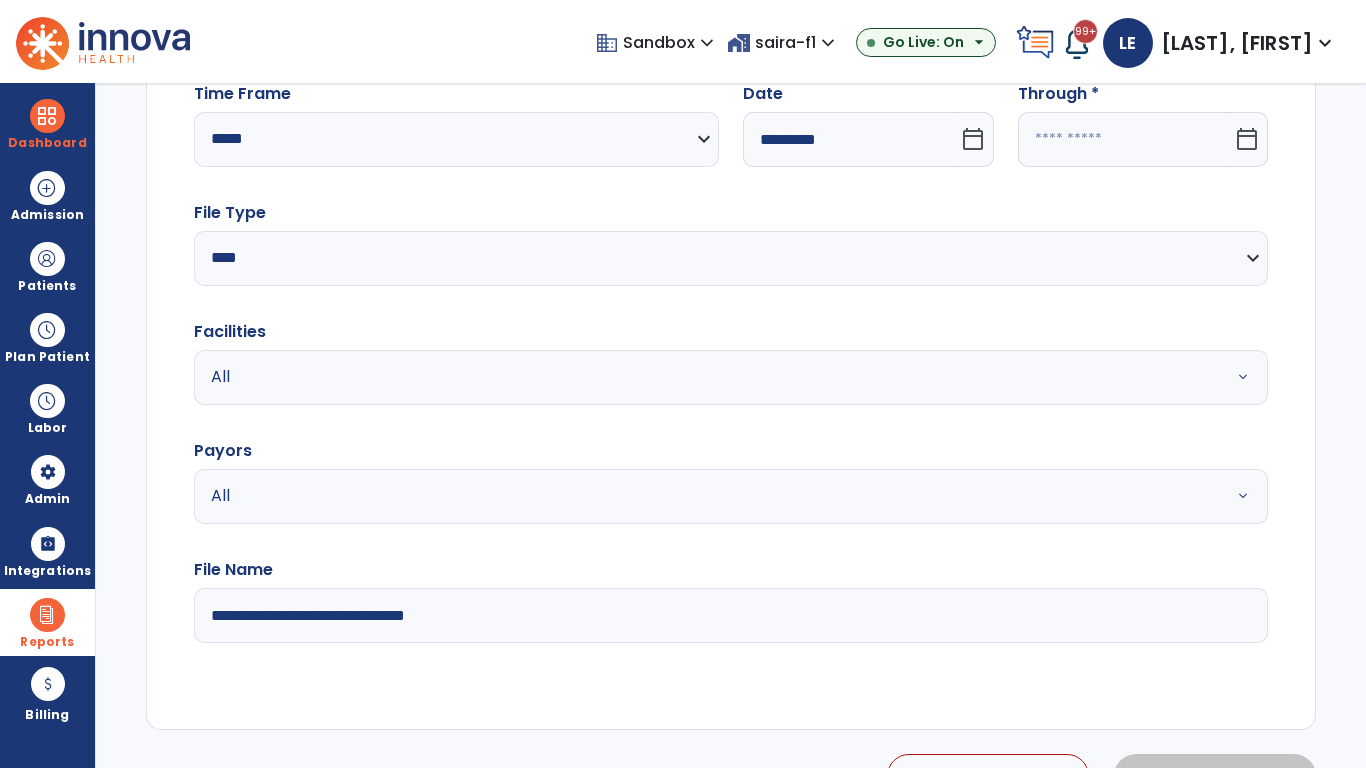 click 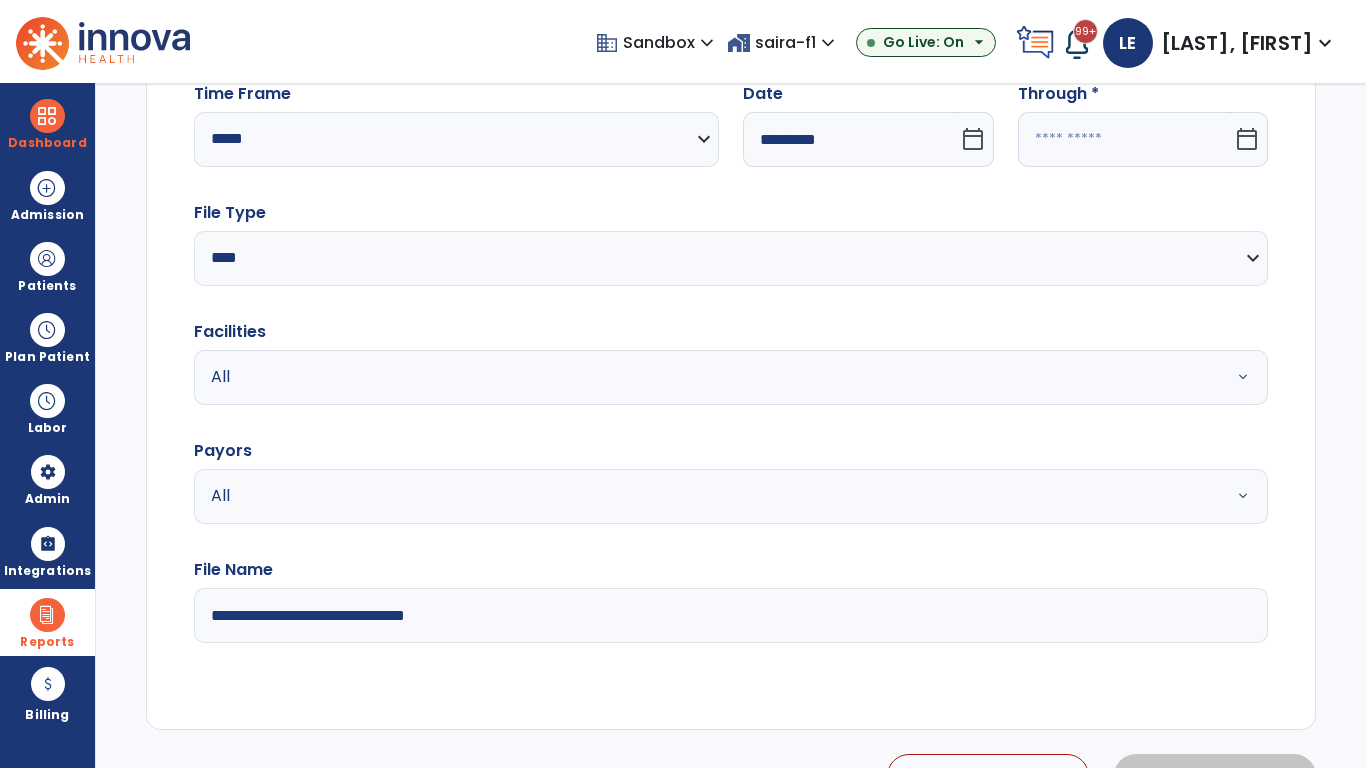 select on "*" 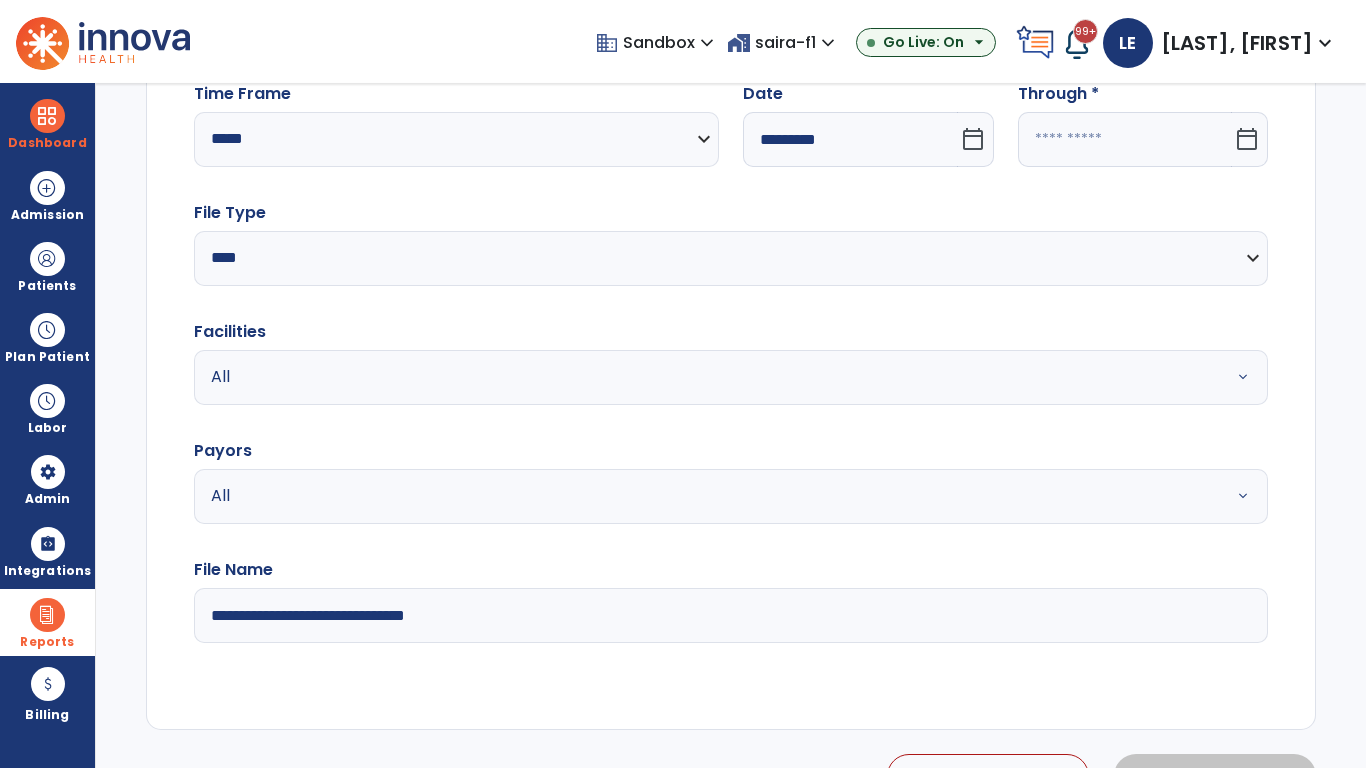 select on "****" 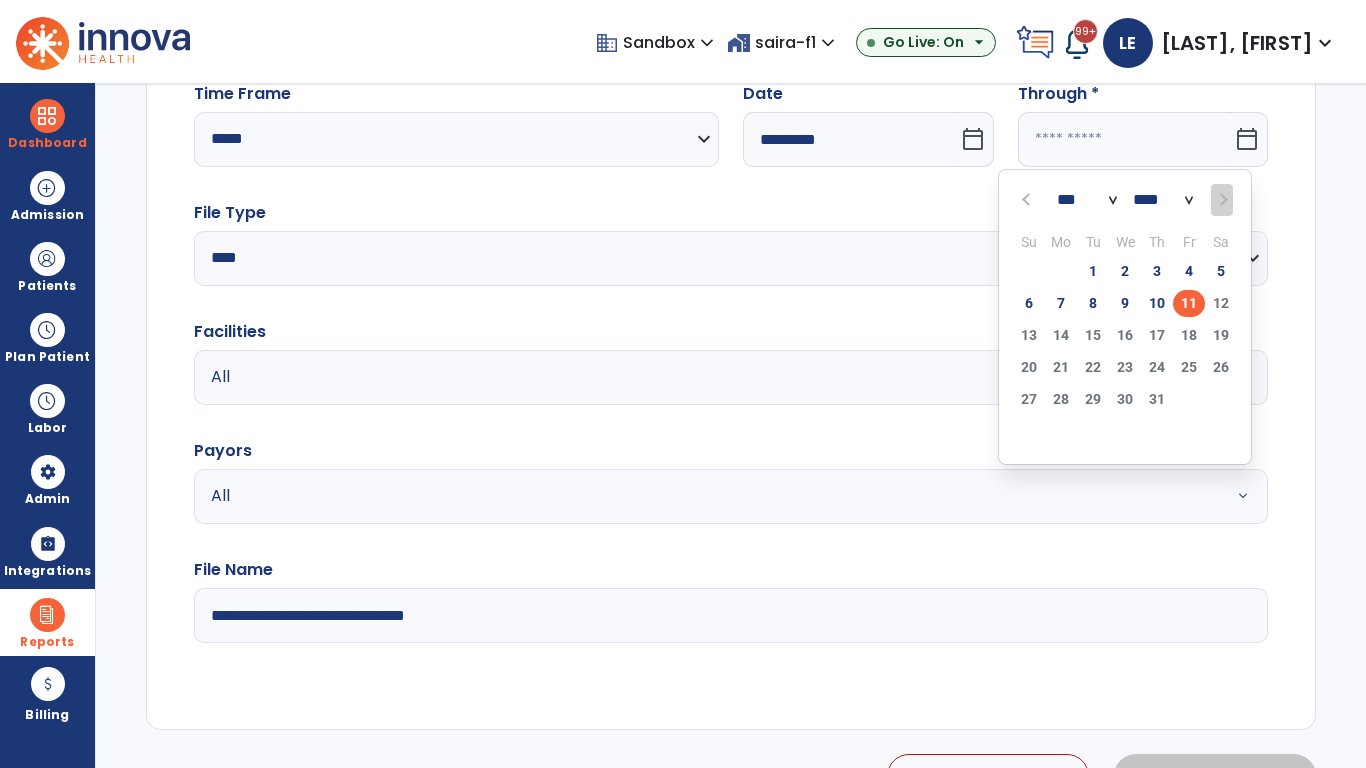 select on "*" 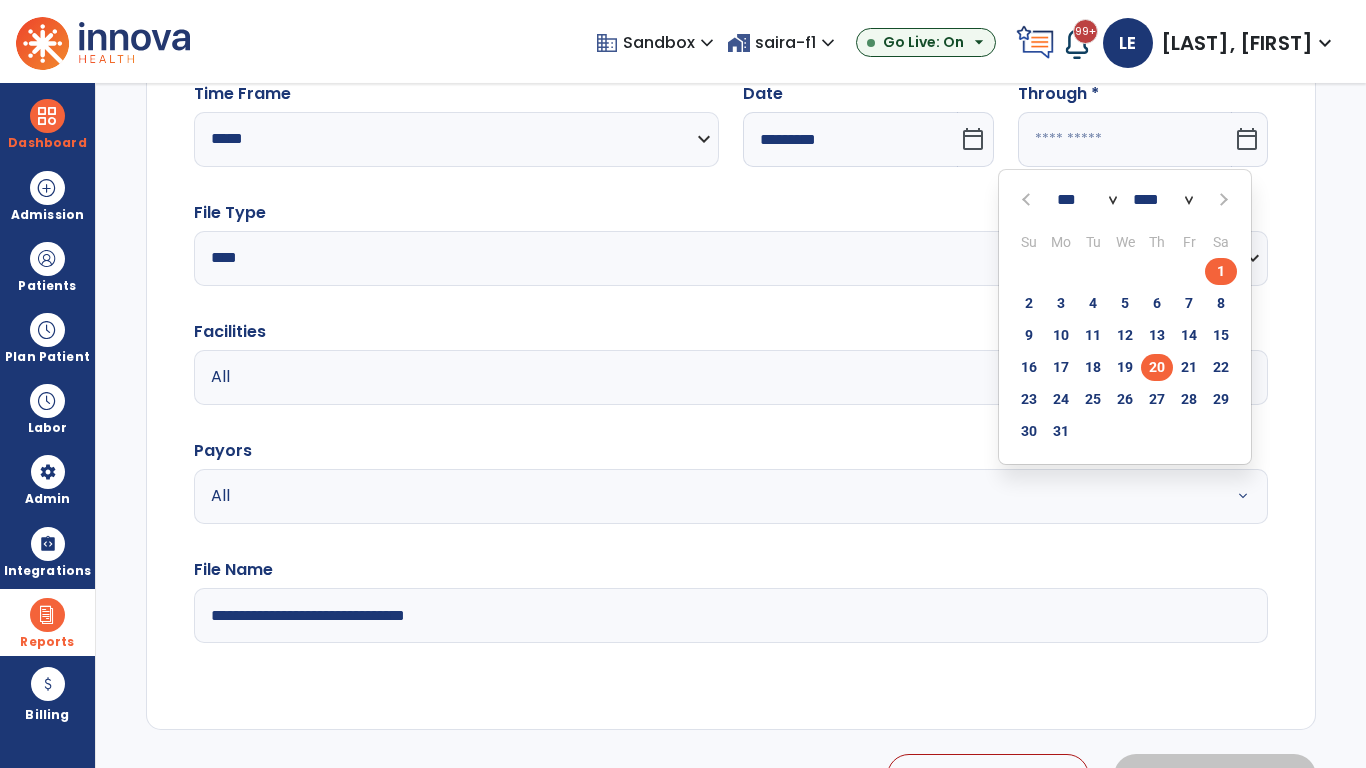 click on "20" 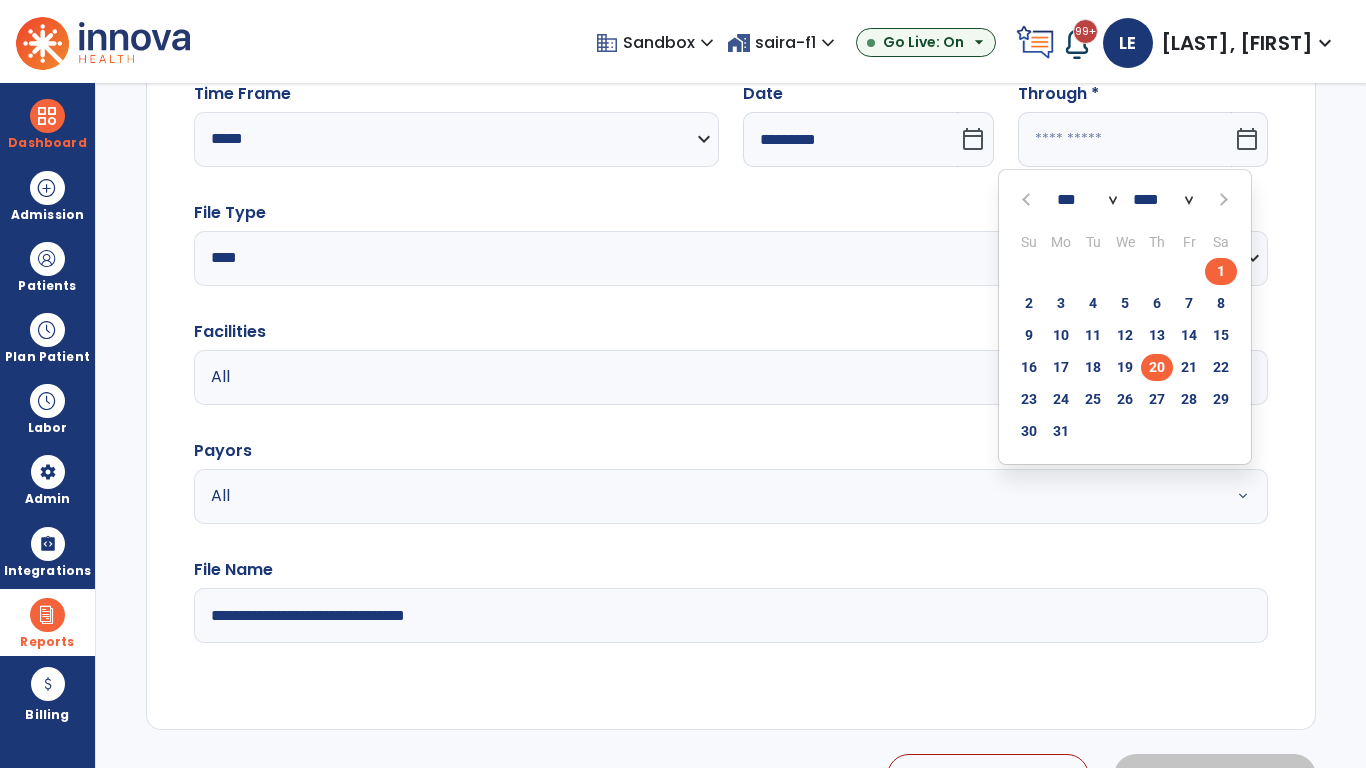 type on "*********" 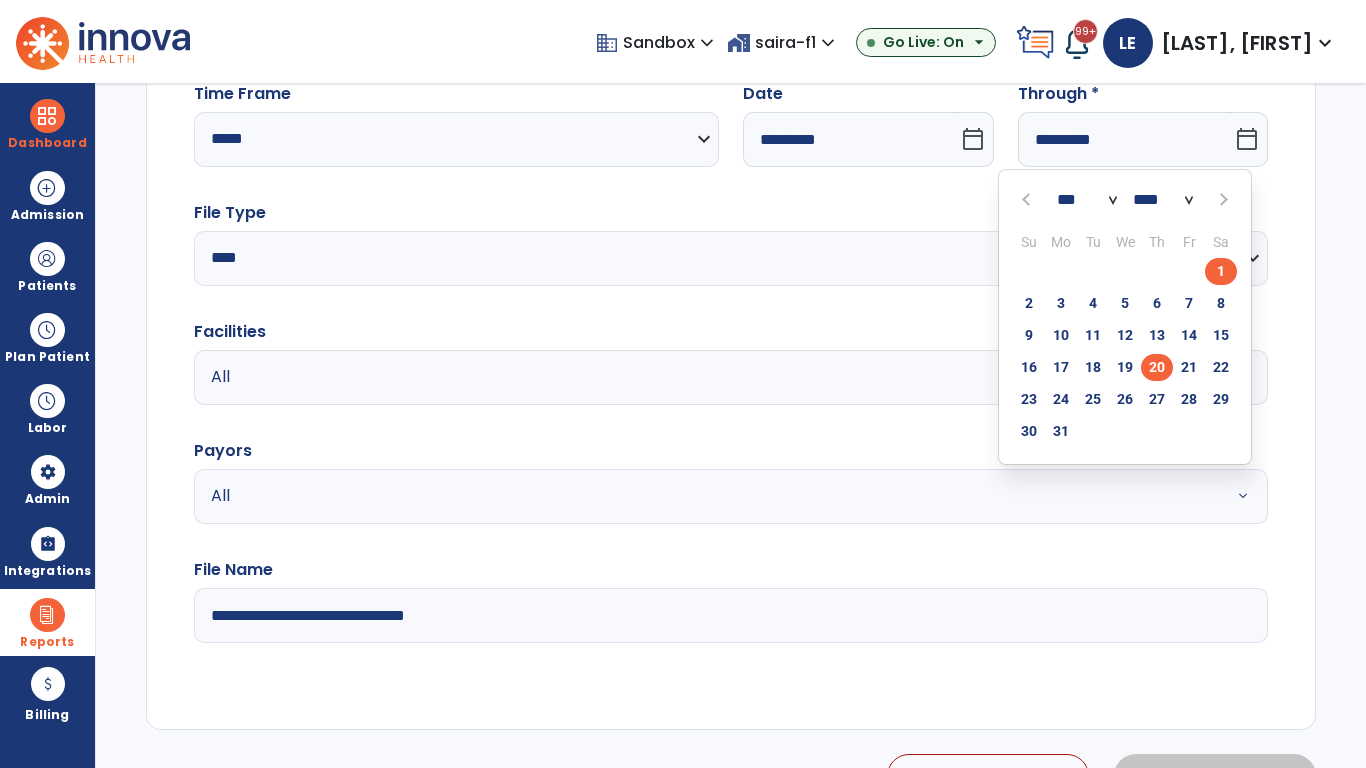 type on "**********" 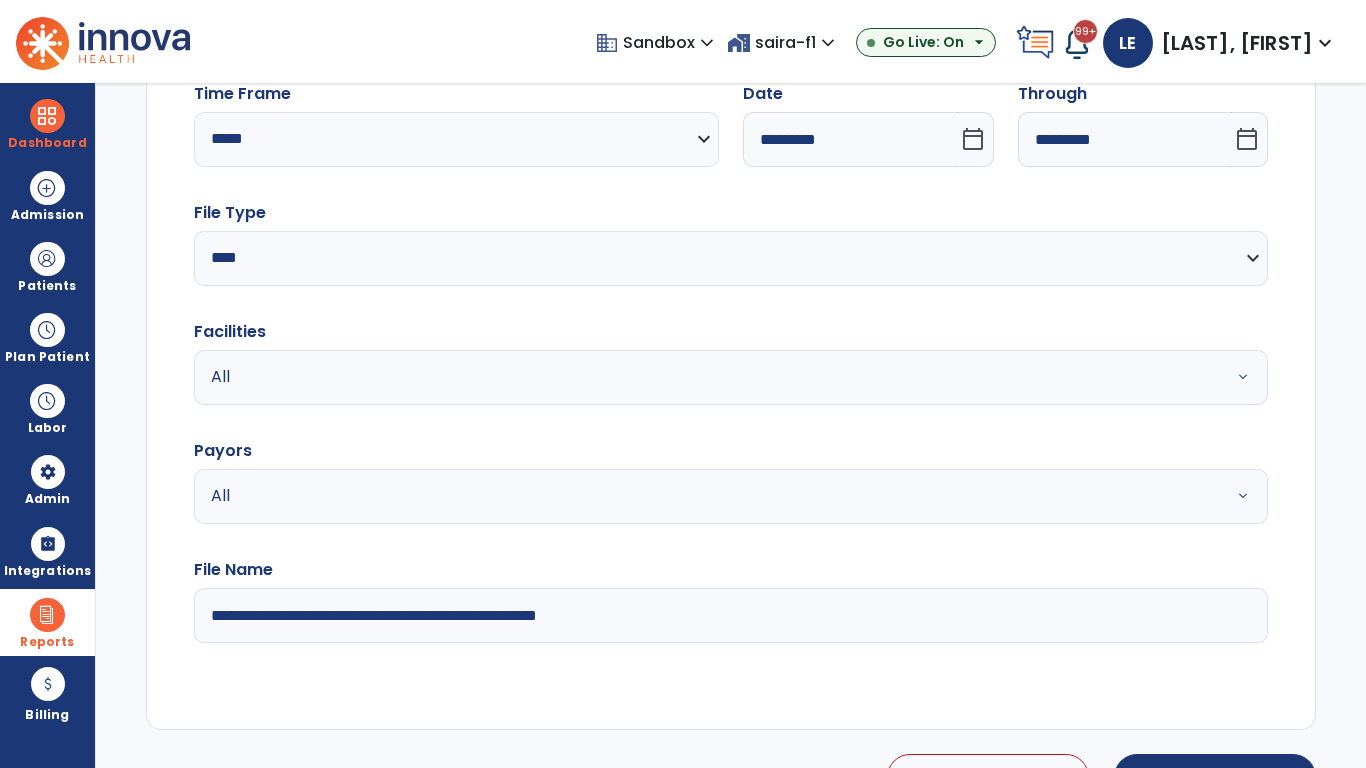 type on "**********" 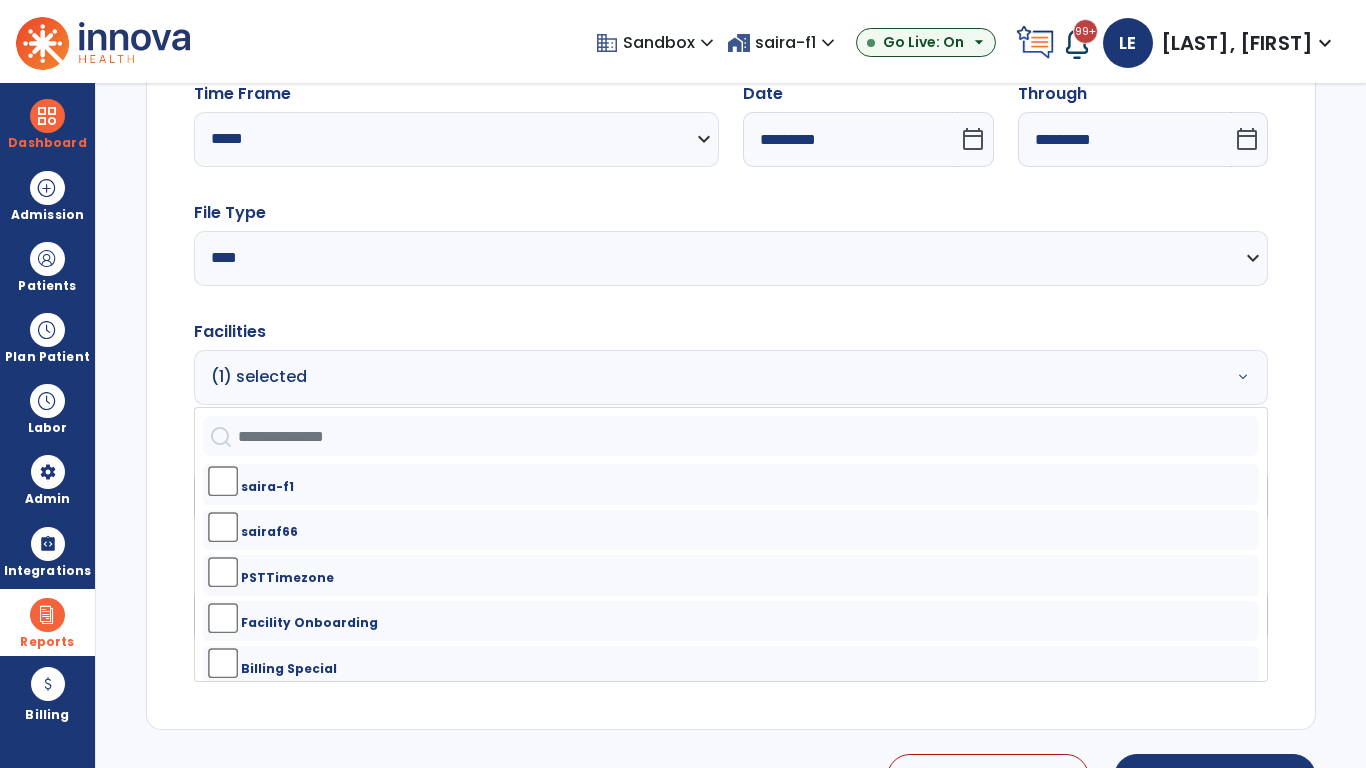 click on "All" at bounding box center (679, 496) 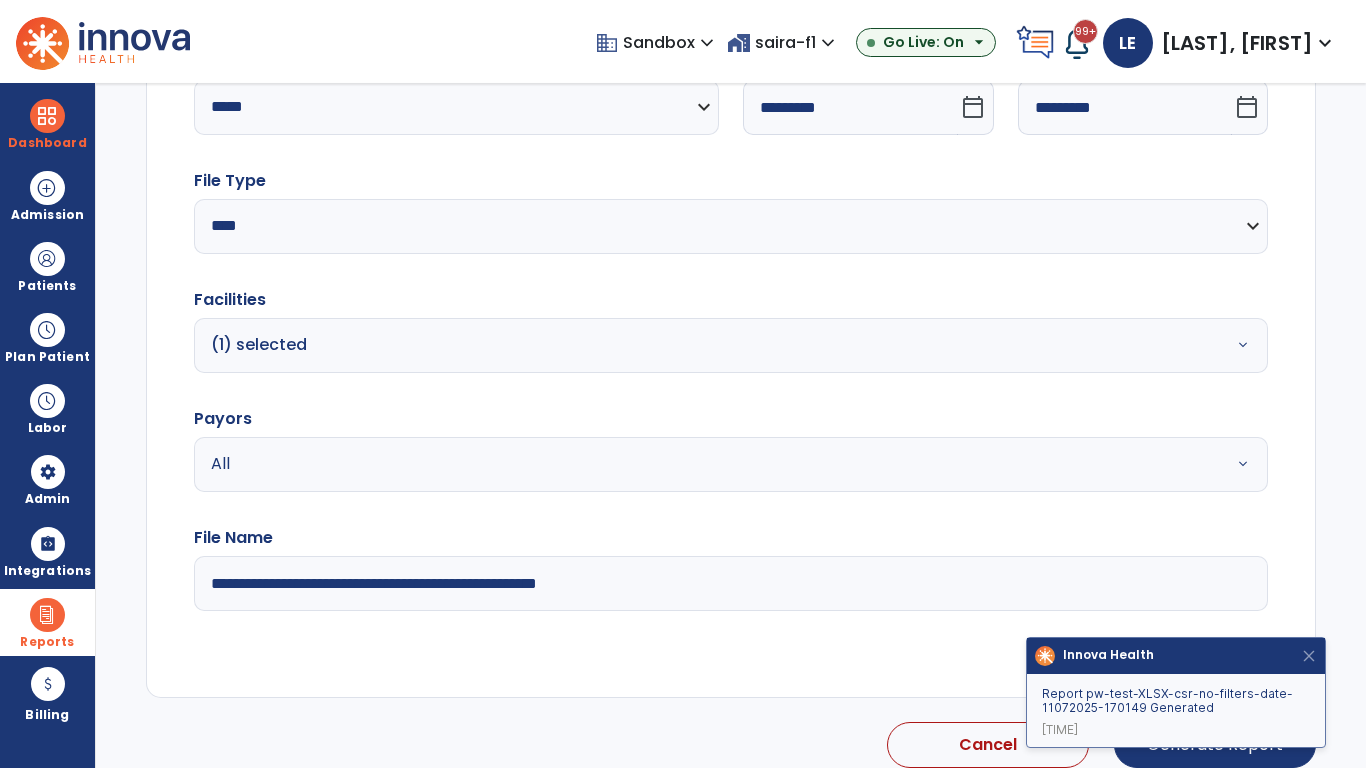 scroll, scrollTop: 264, scrollLeft: 0, axis: vertical 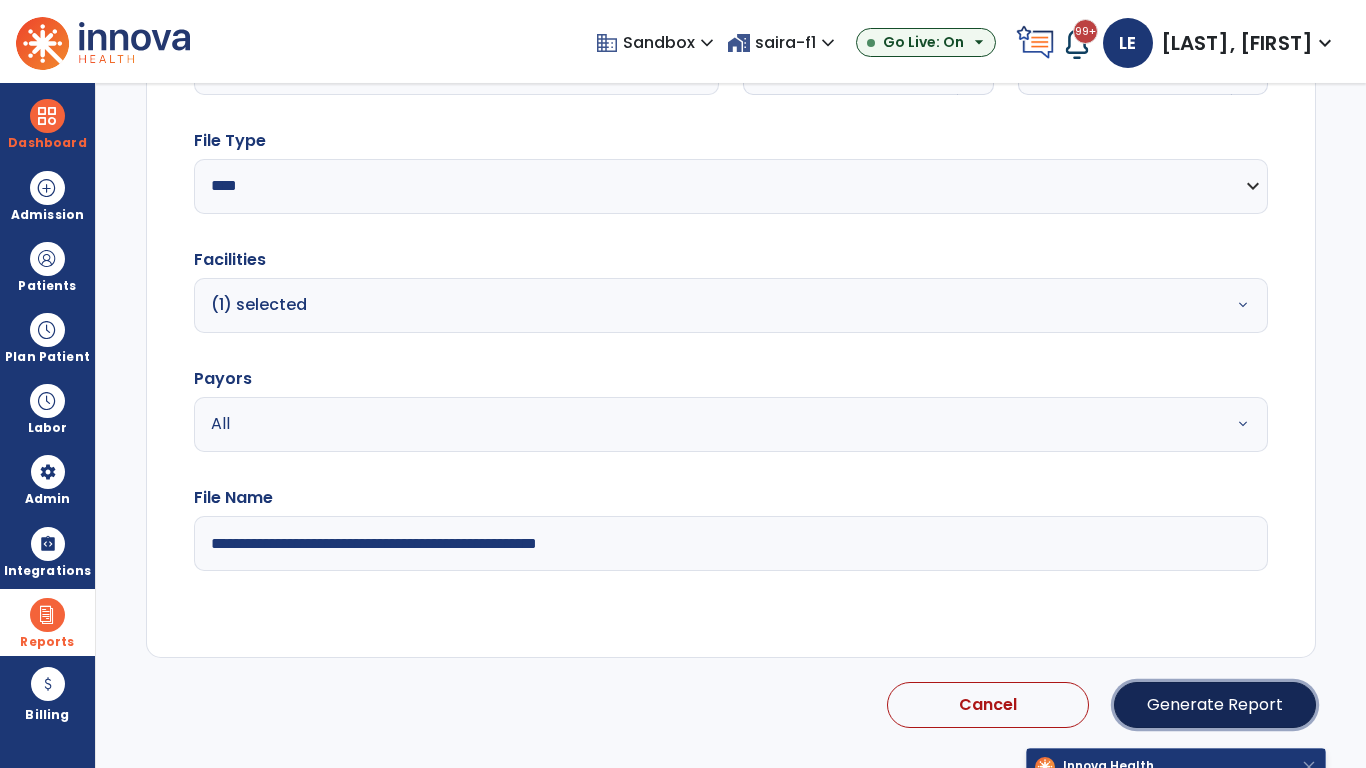 click on "Generate Report" 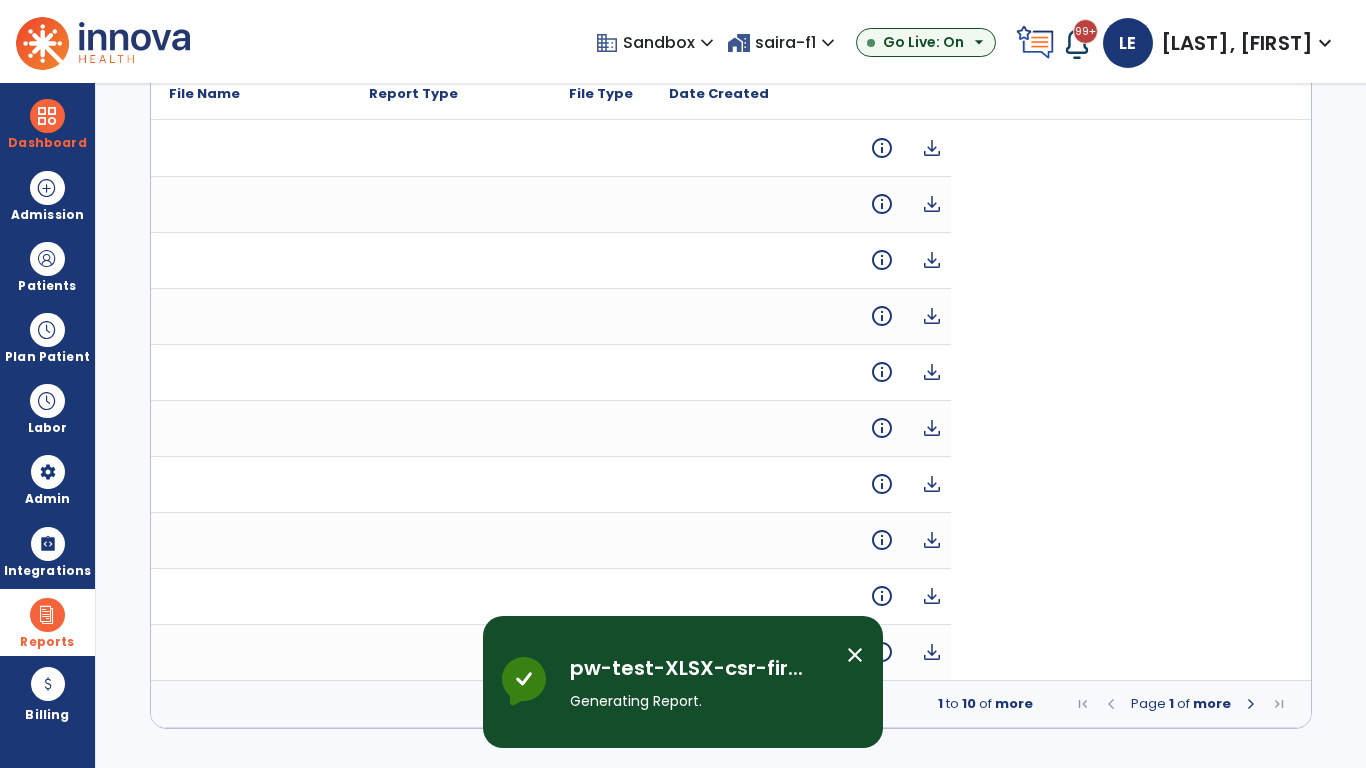 scroll, scrollTop: 0, scrollLeft: 0, axis: both 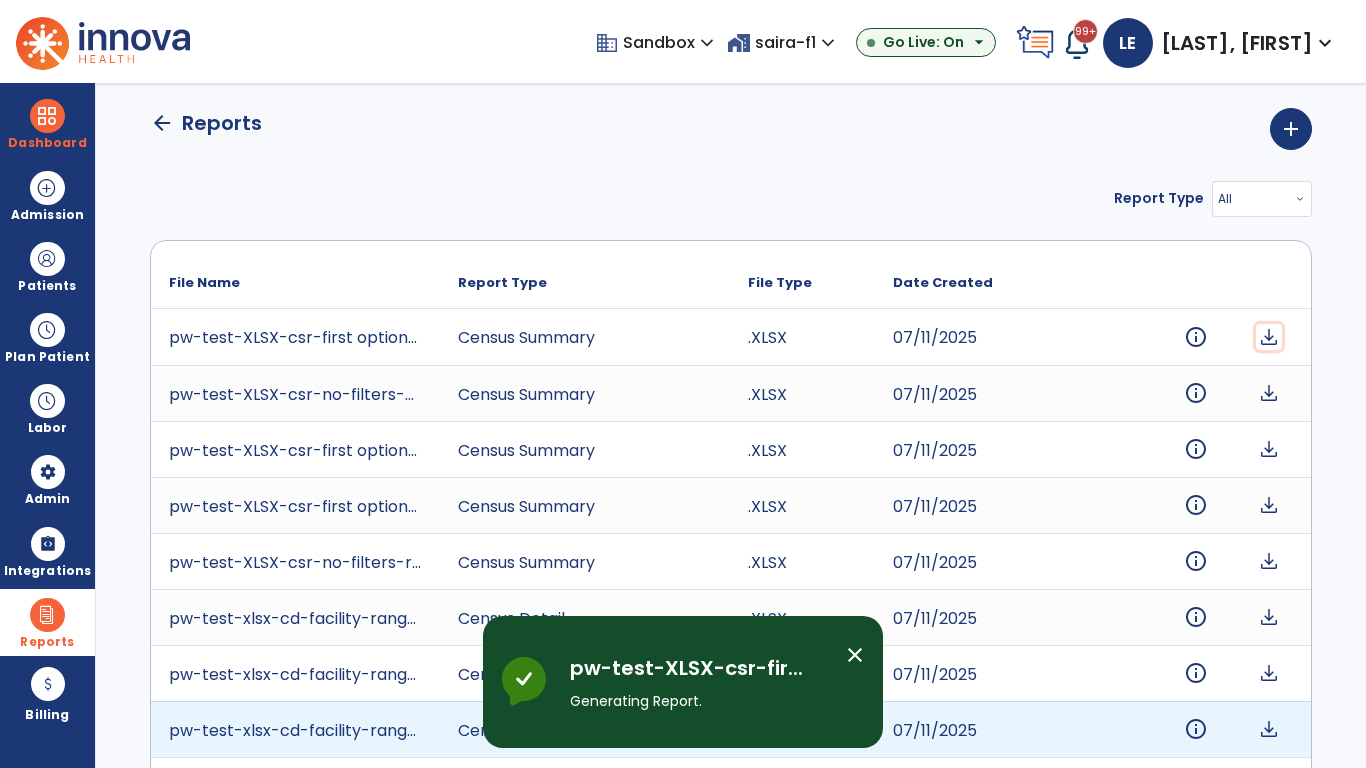 click on "download" 